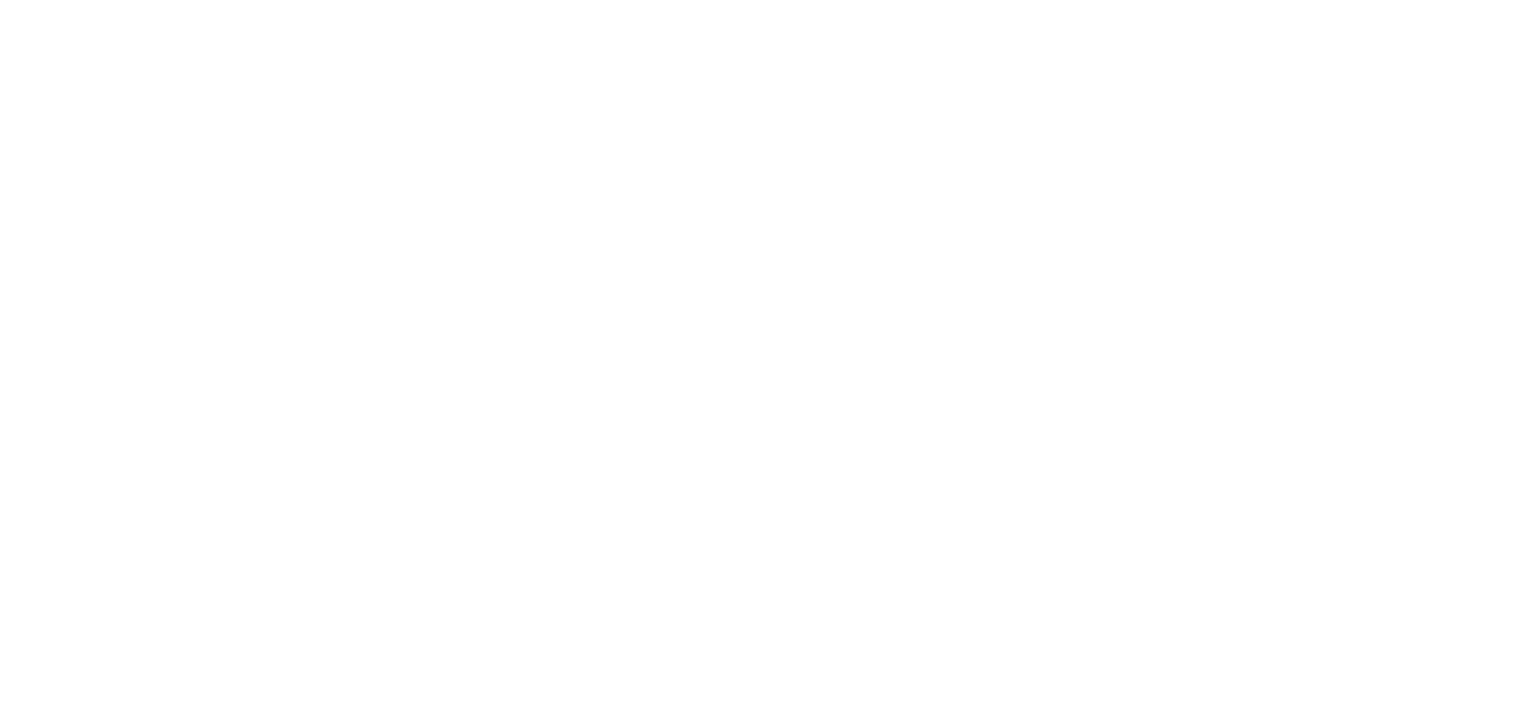 scroll, scrollTop: 0, scrollLeft: 0, axis: both 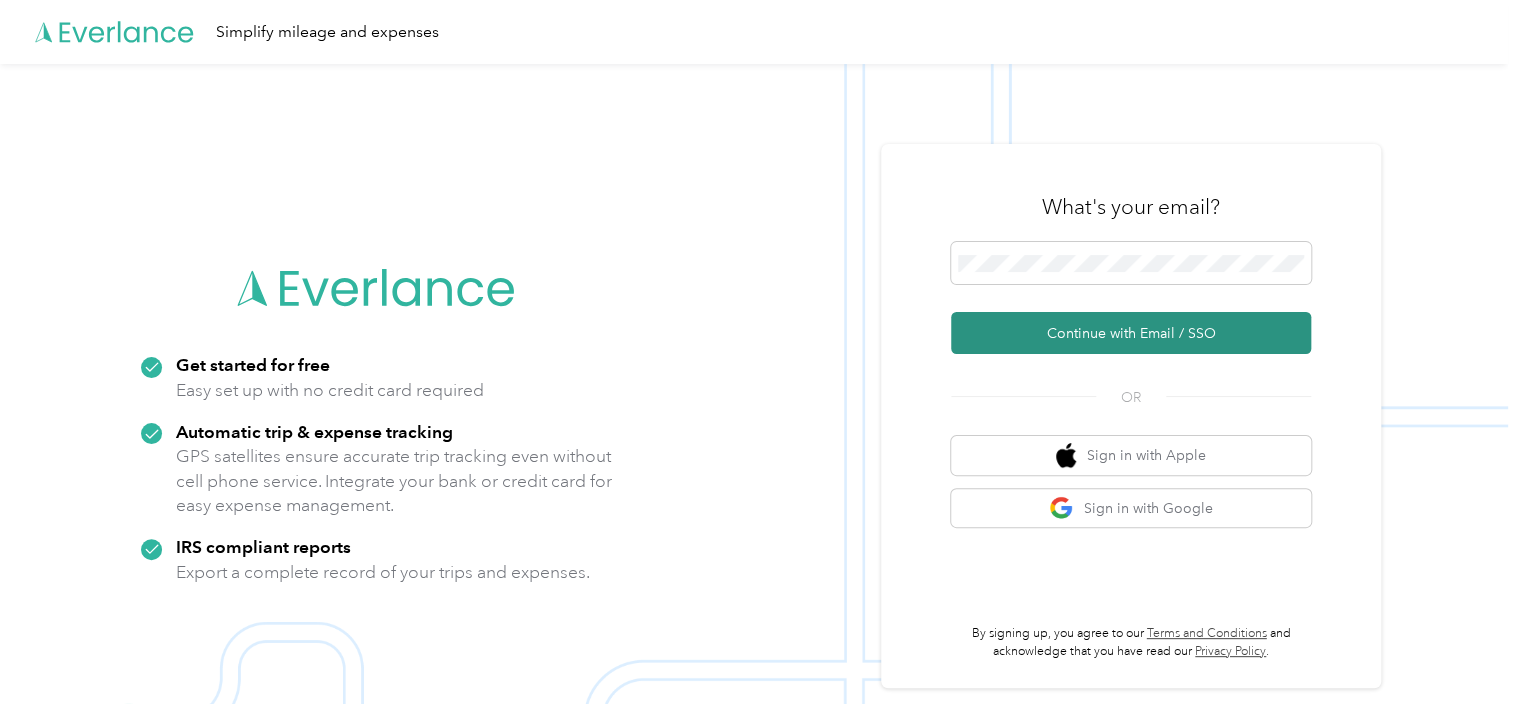 click on "Continue with Email / SSO" at bounding box center [1131, 333] 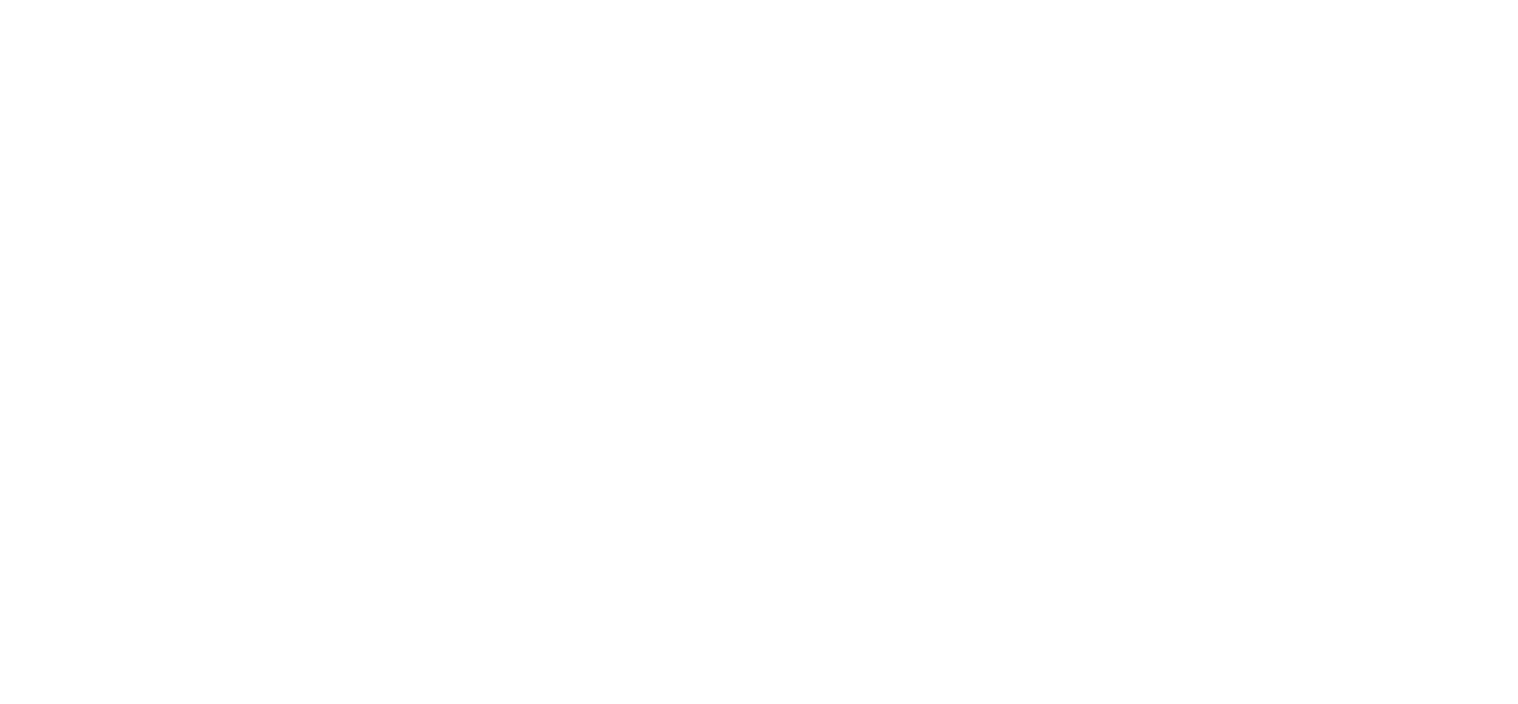 scroll, scrollTop: 0, scrollLeft: 0, axis: both 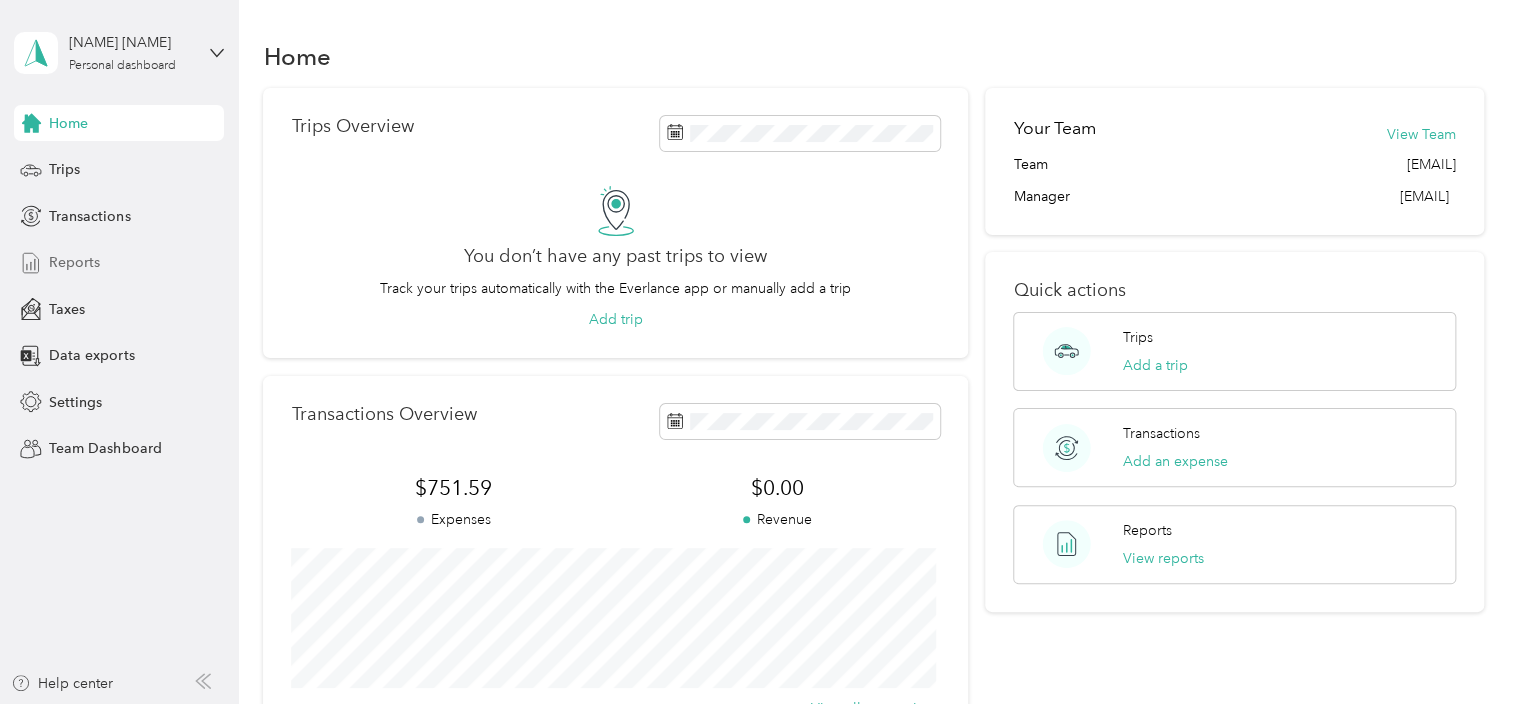 click on "Reports" at bounding box center (74, 262) 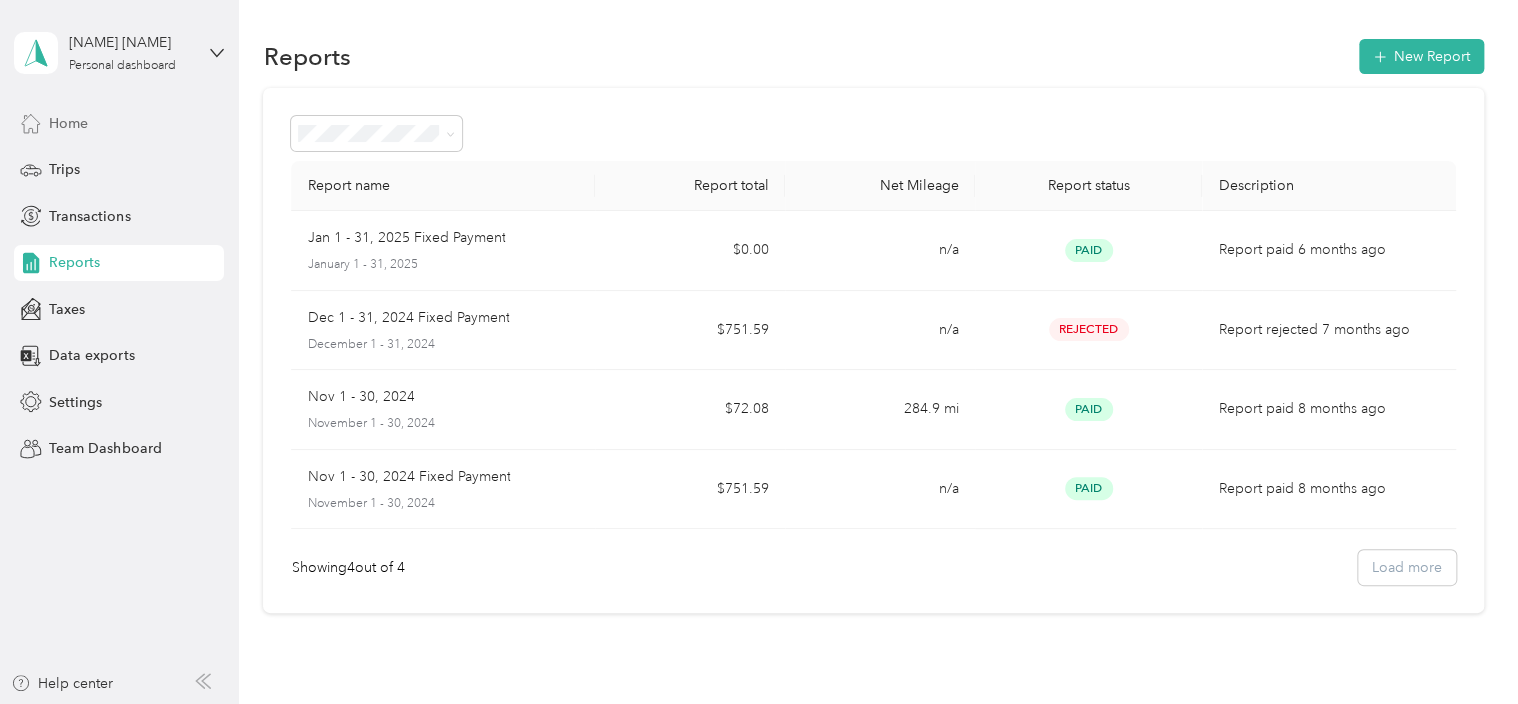 click on "Home" at bounding box center [68, 123] 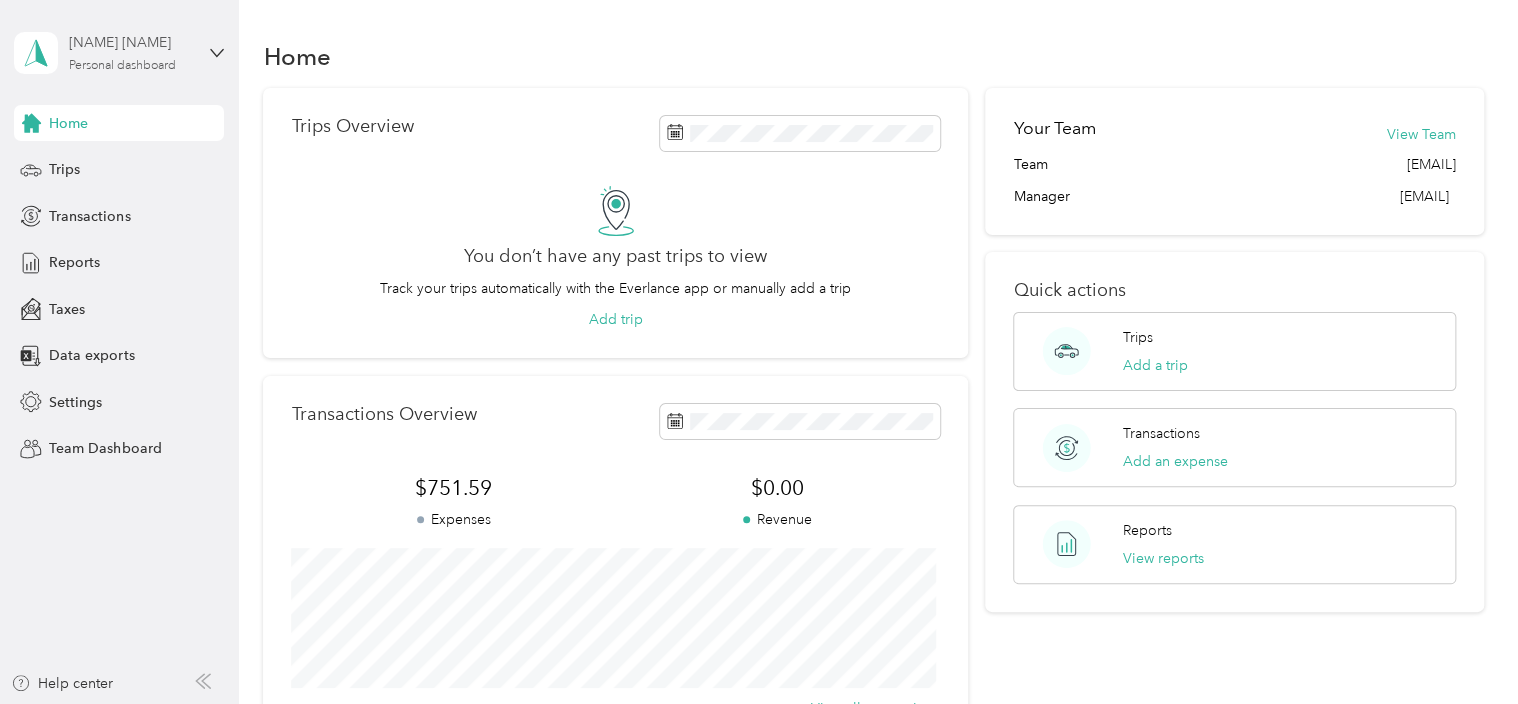 click on "Chad A Zellner" at bounding box center [131, 42] 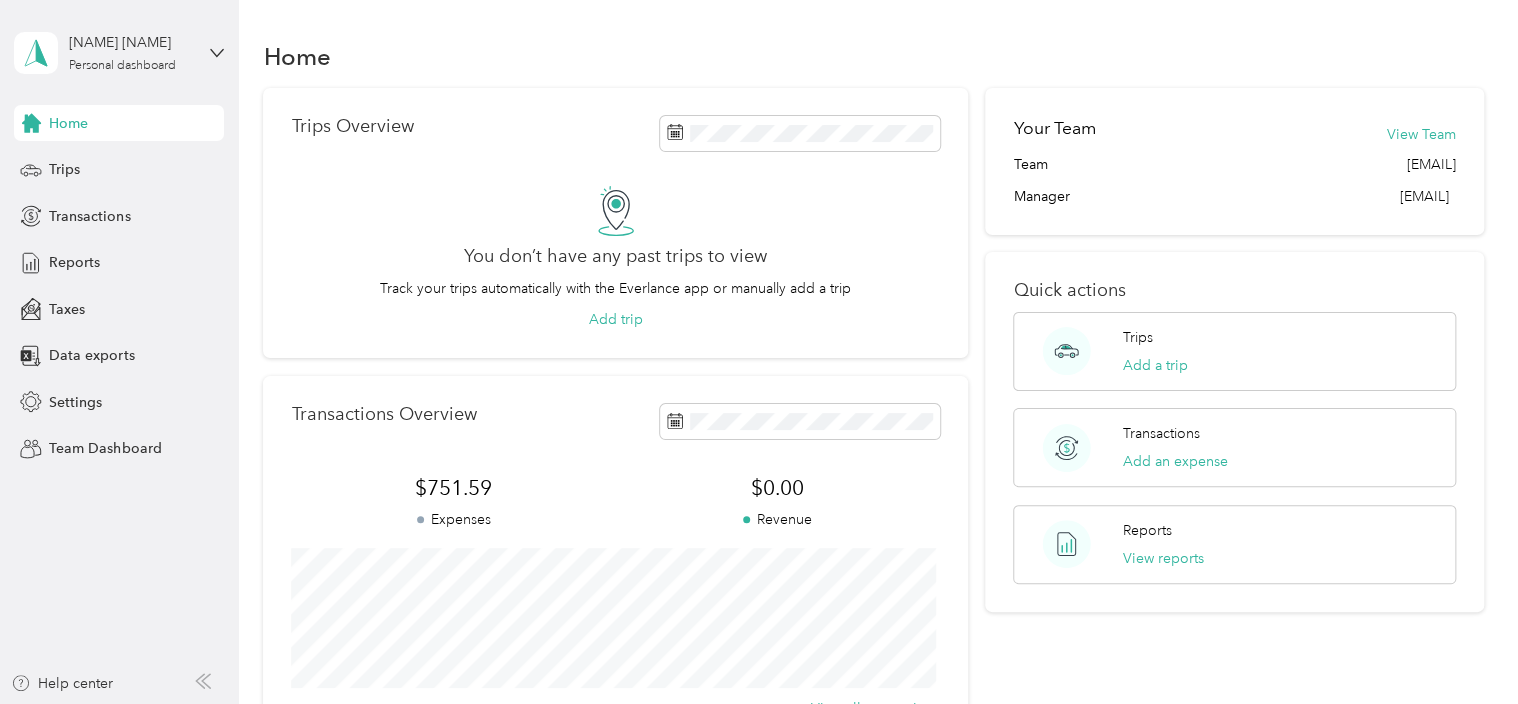 click on "Team dashboard" at bounding box center (85, 164) 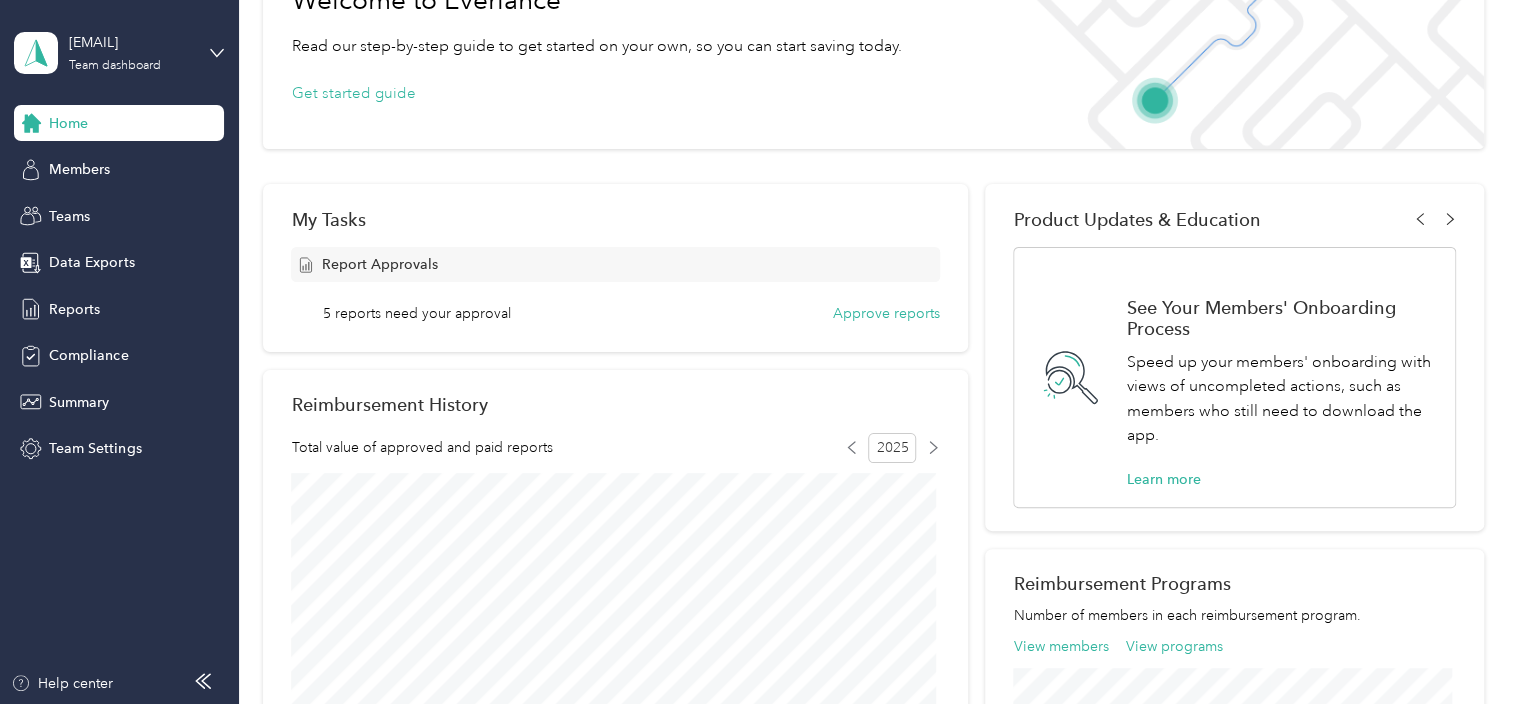 scroll, scrollTop: 100, scrollLeft: 0, axis: vertical 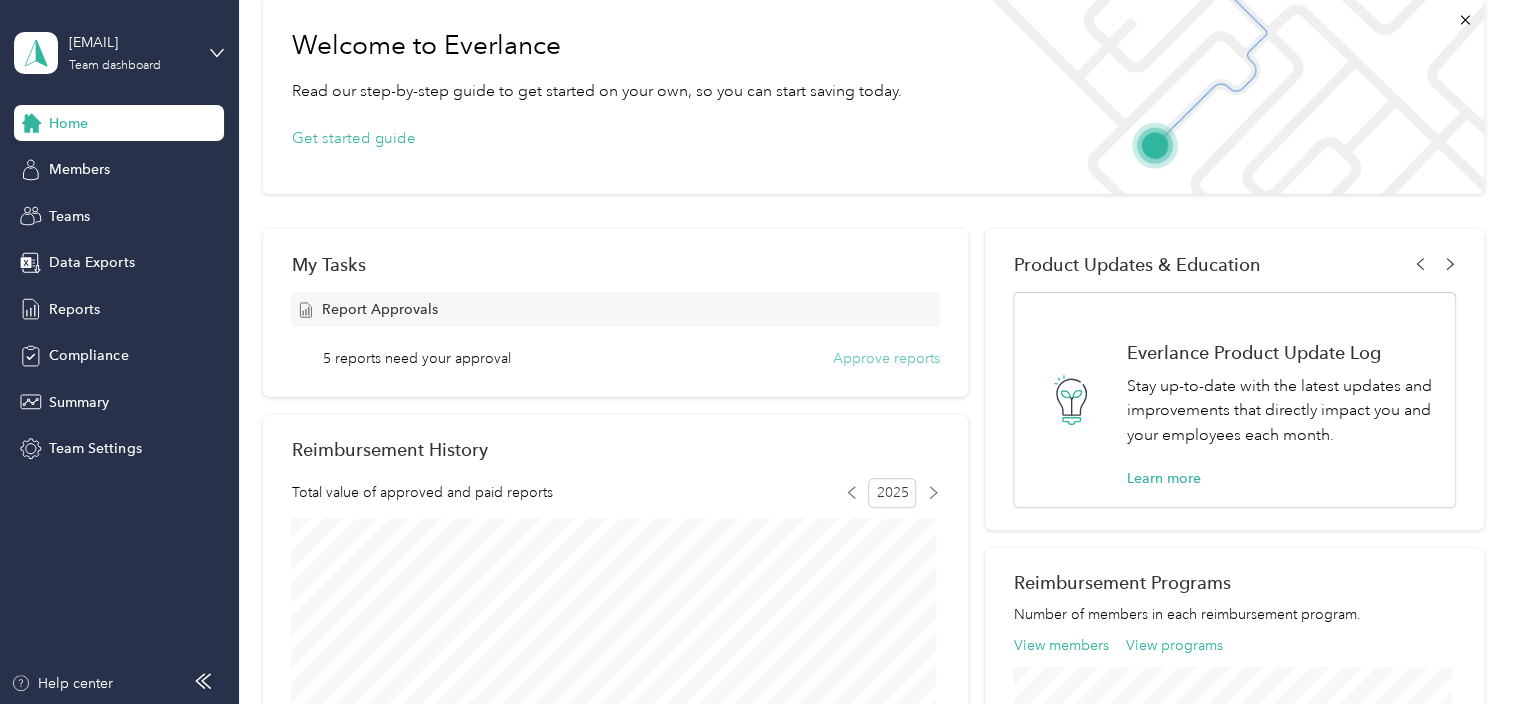 click on "Approve reports" at bounding box center (886, 358) 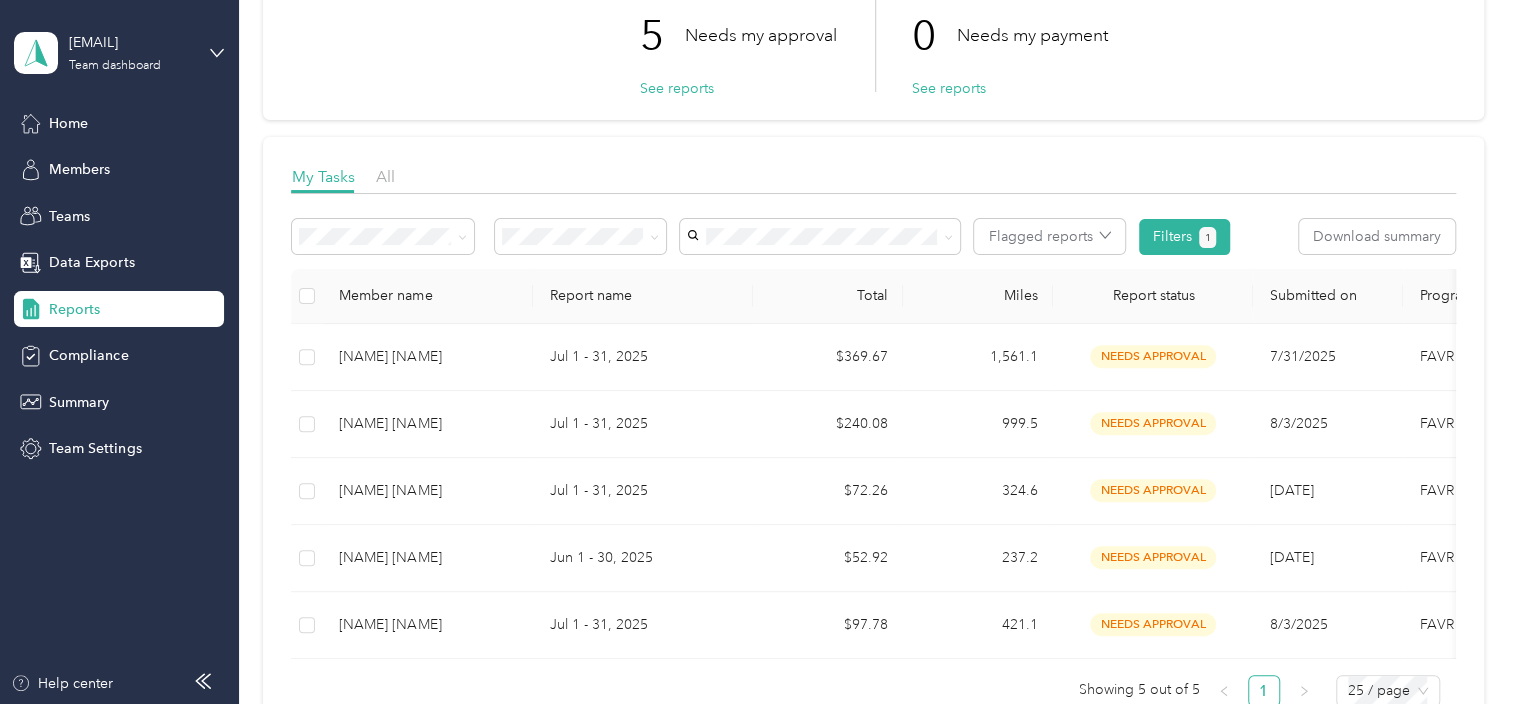 scroll, scrollTop: 175, scrollLeft: 0, axis: vertical 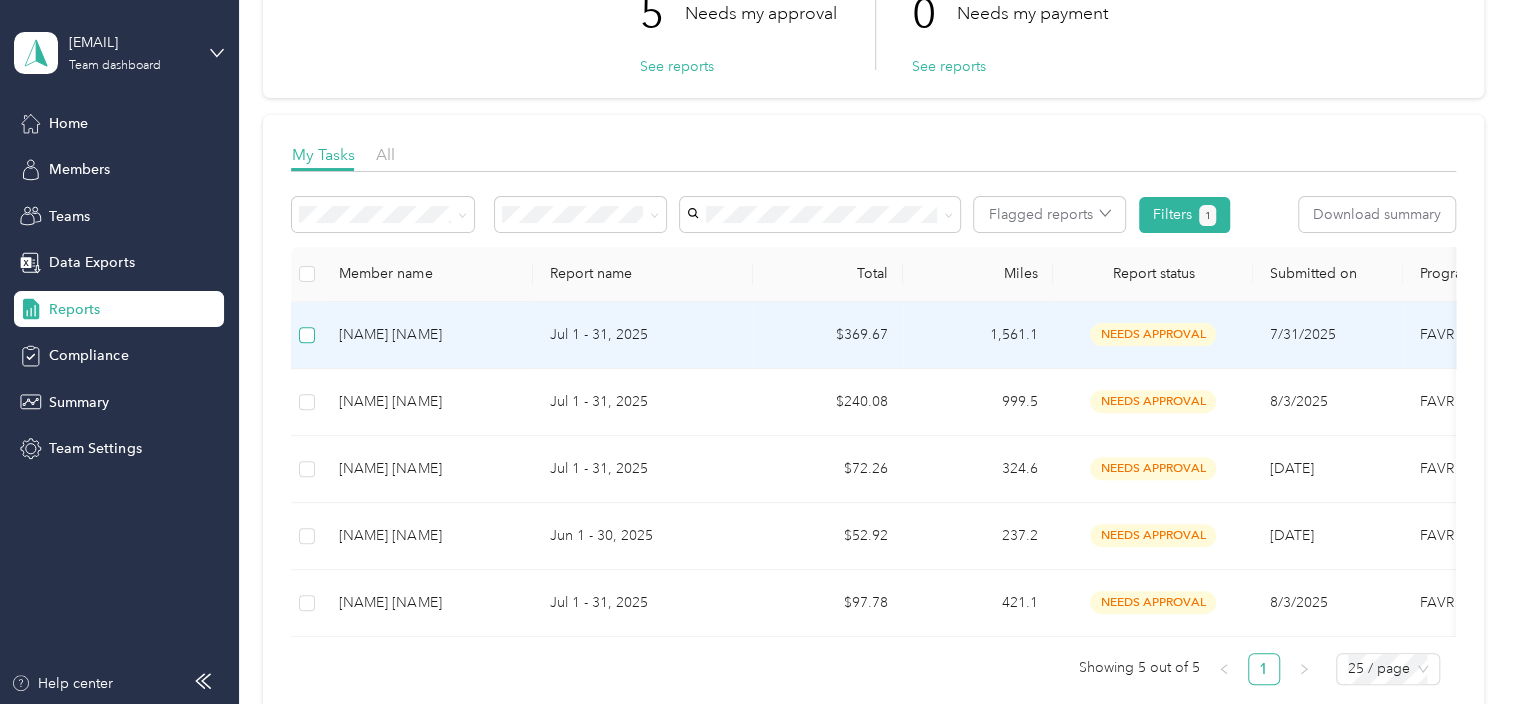 click at bounding box center (307, 335) 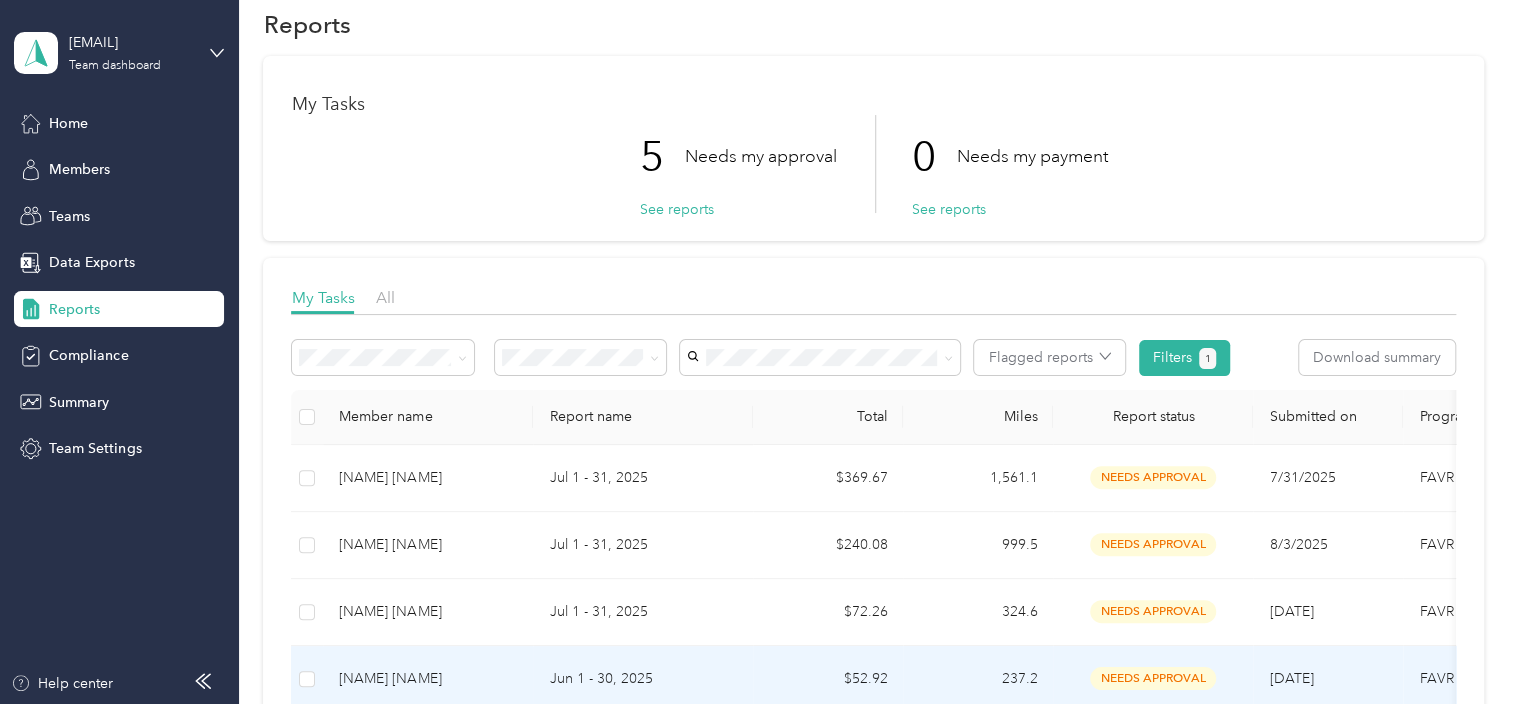 scroll, scrollTop: 0, scrollLeft: 0, axis: both 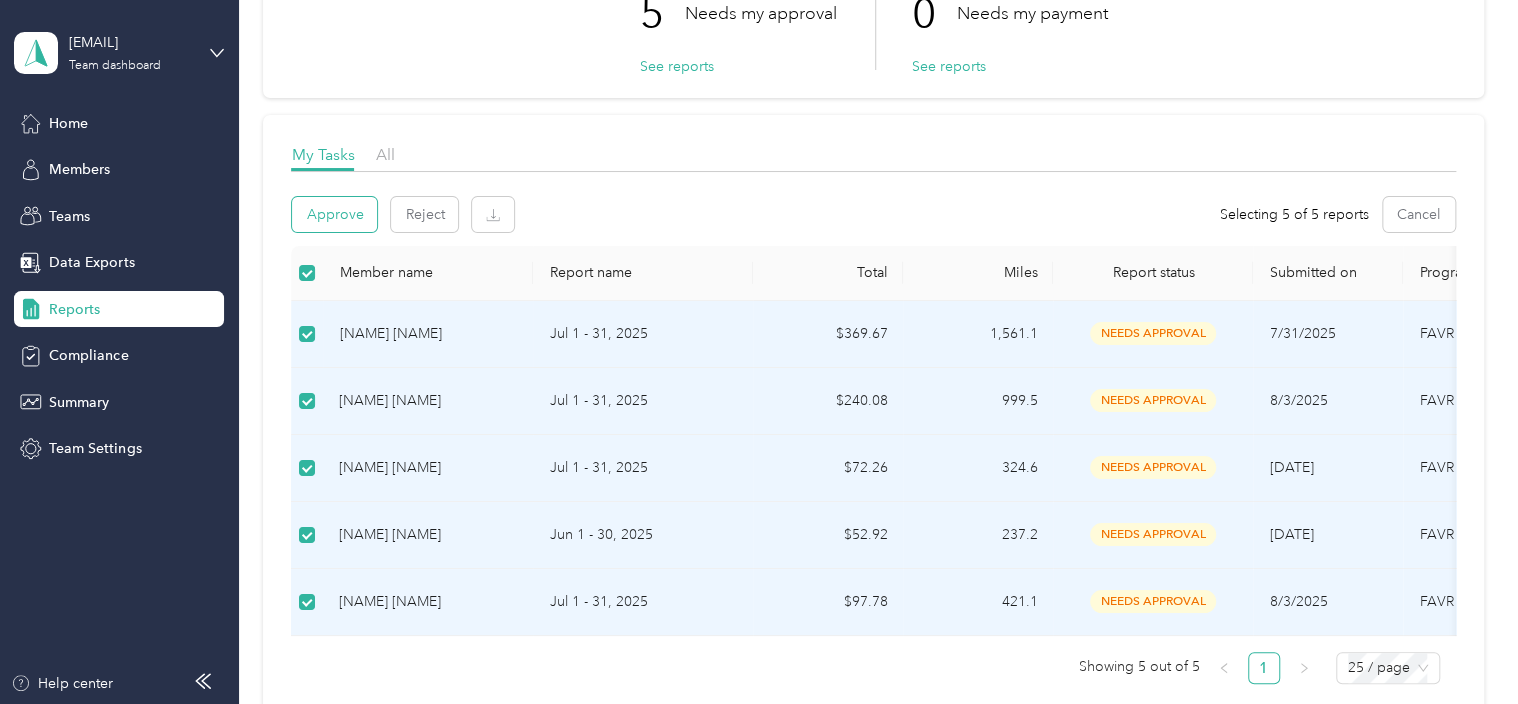 click on "Approve" at bounding box center [334, 214] 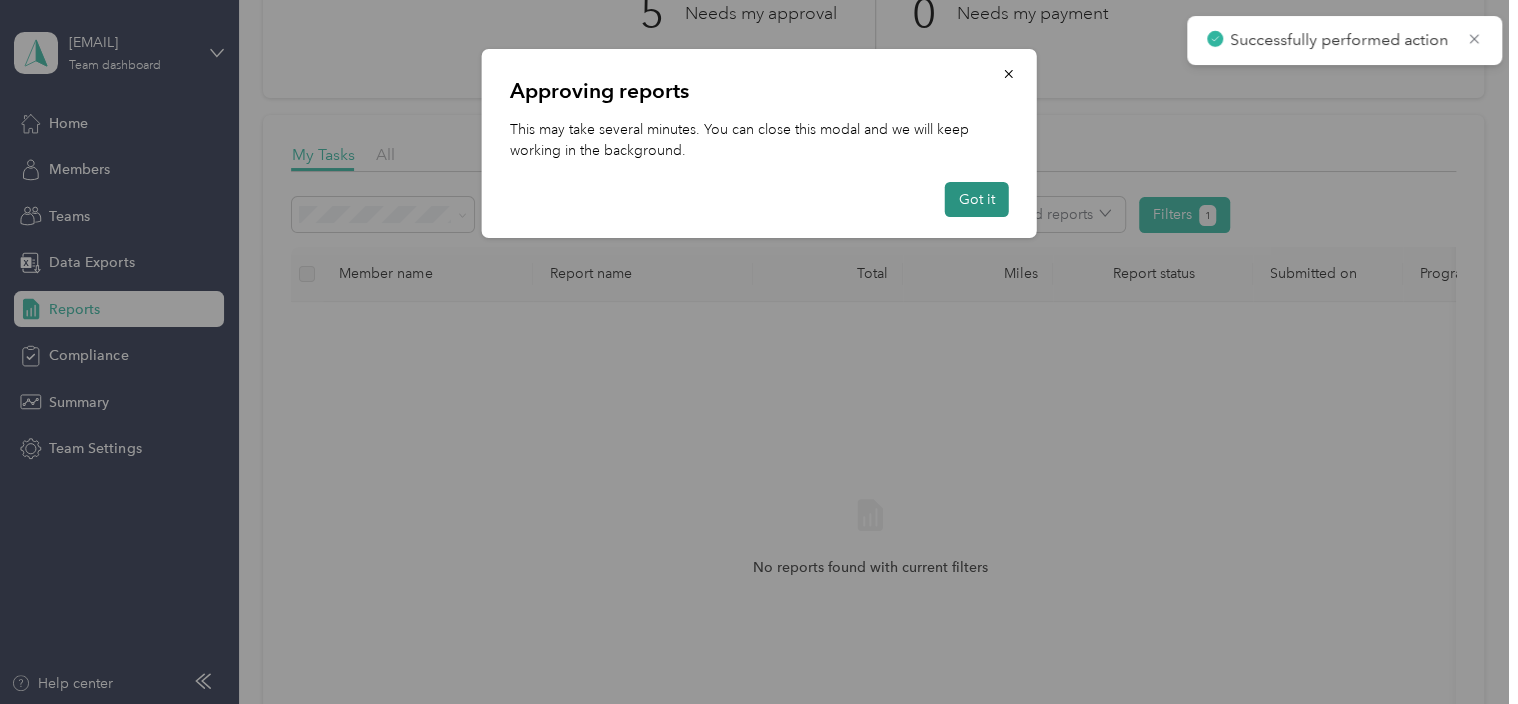 click on "Got it" at bounding box center (977, 199) 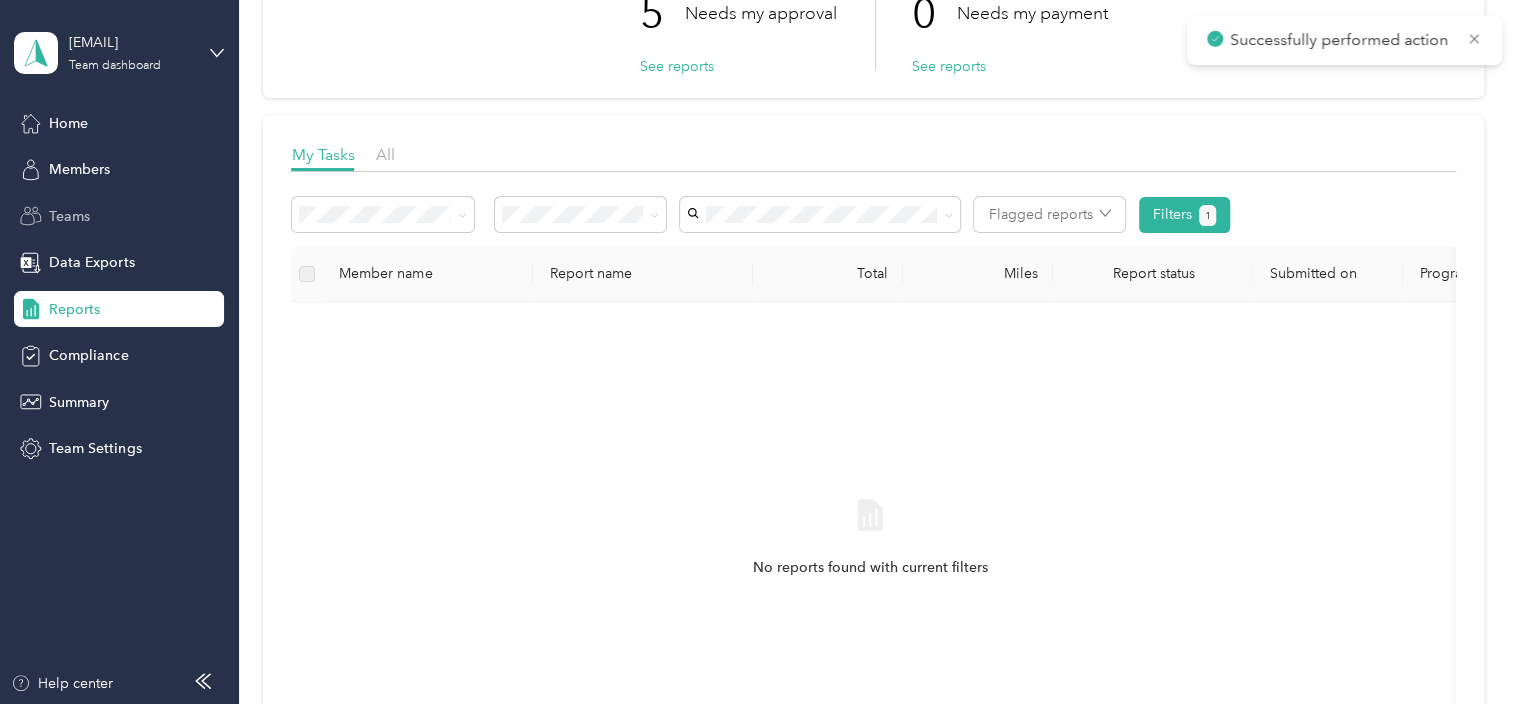 click on "Teams" at bounding box center [69, 216] 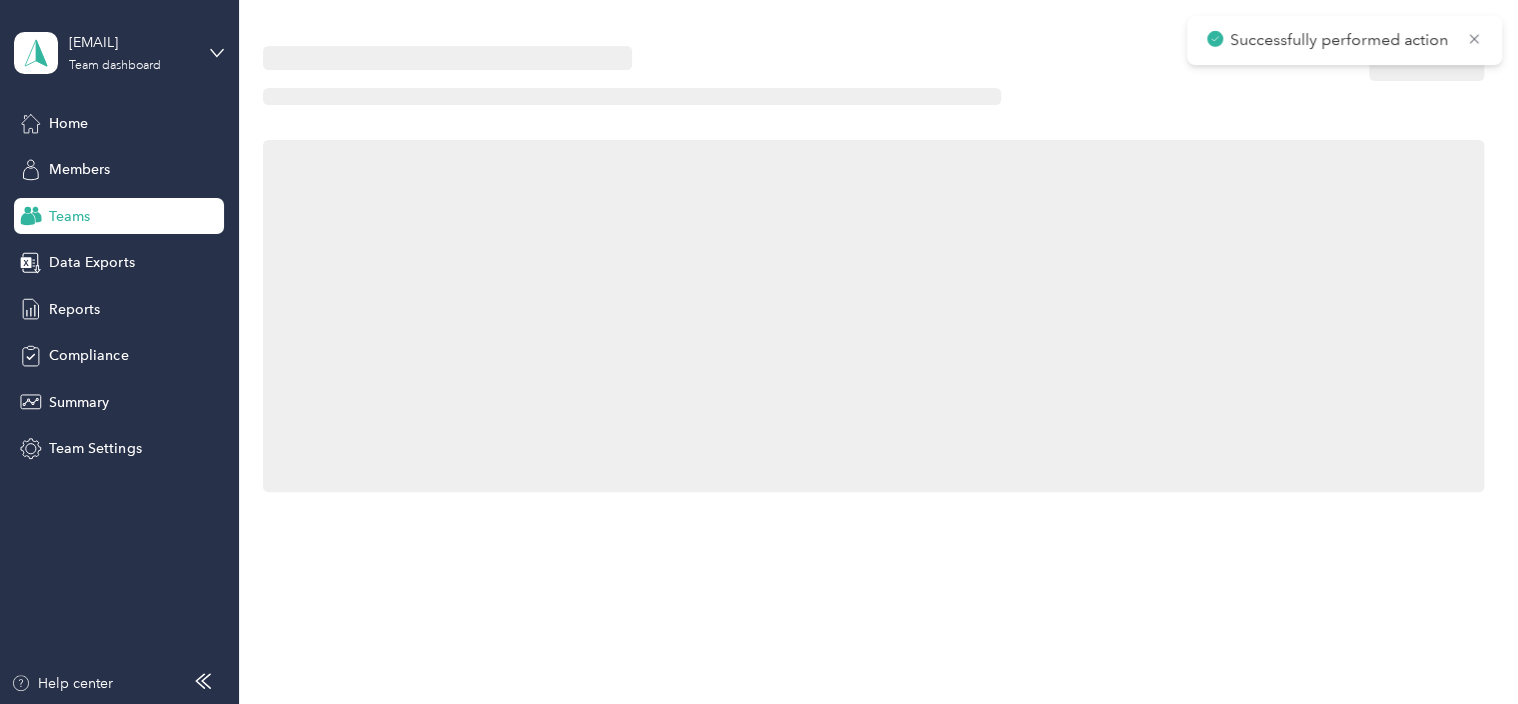 scroll, scrollTop: 0, scrollLeft: 0, axis: both 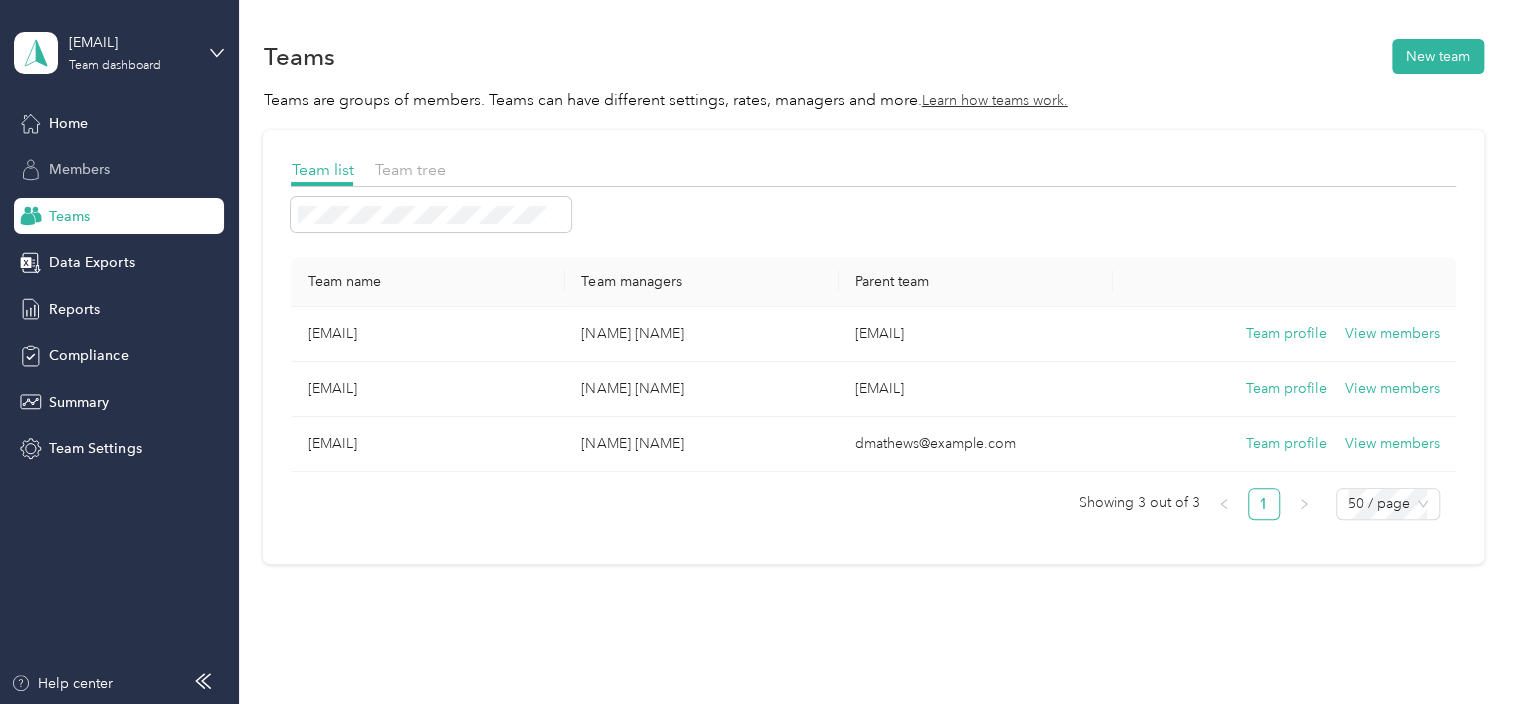 click on "Members" at bounding box center [79, 169] 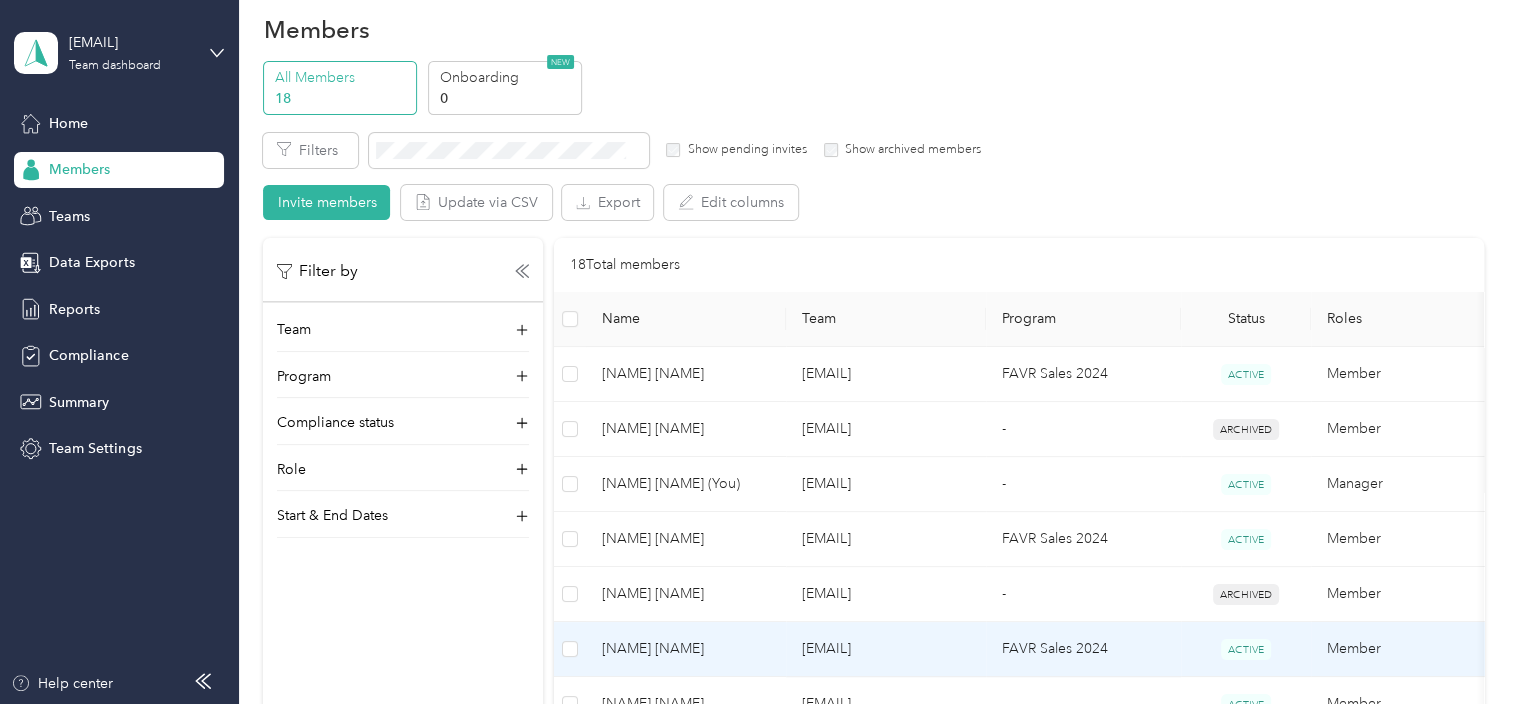 scroll, scrollTop: 24, scrollLeft: 0, axis: vertical 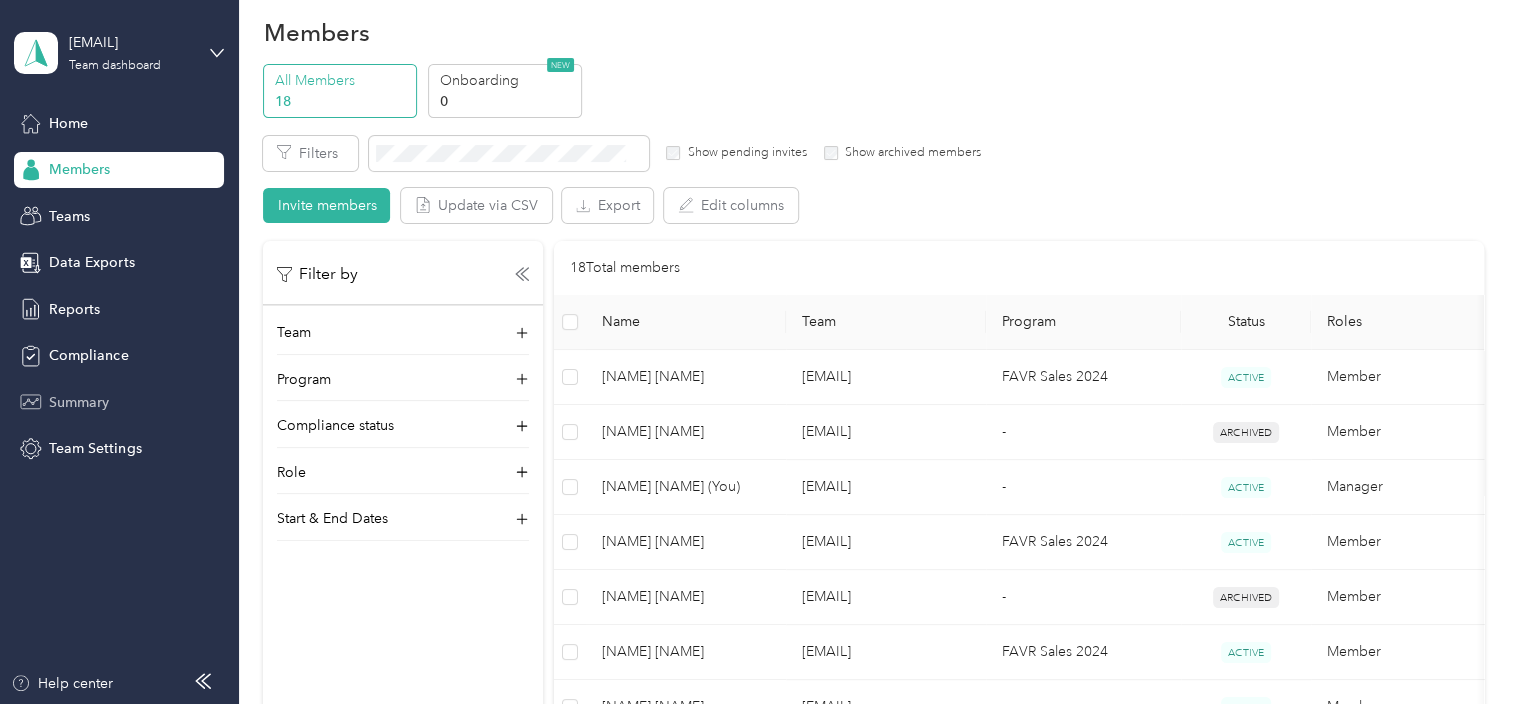 click on "Summary" at bounding box center (79, 402) 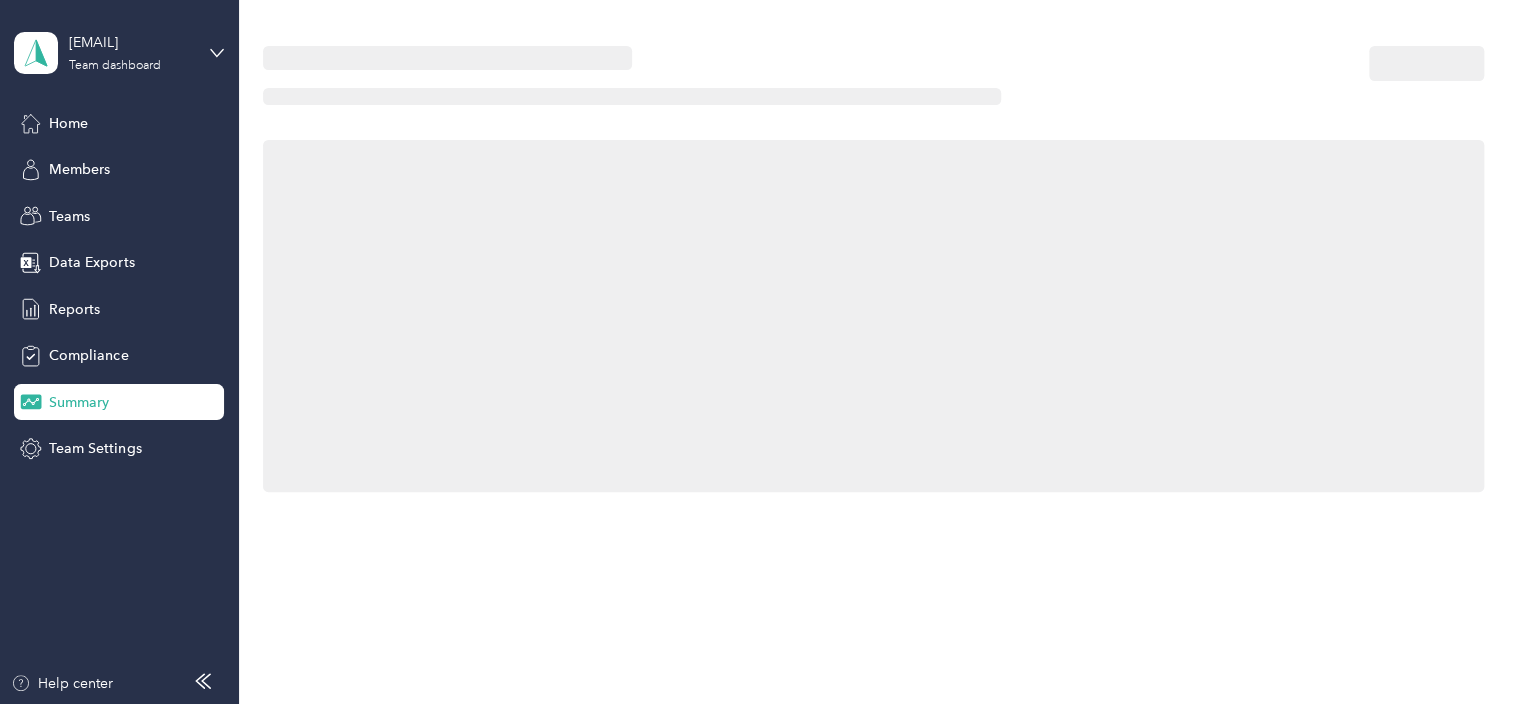 scroll, scrollTop: 0, scrollLeft: 0, axis: both 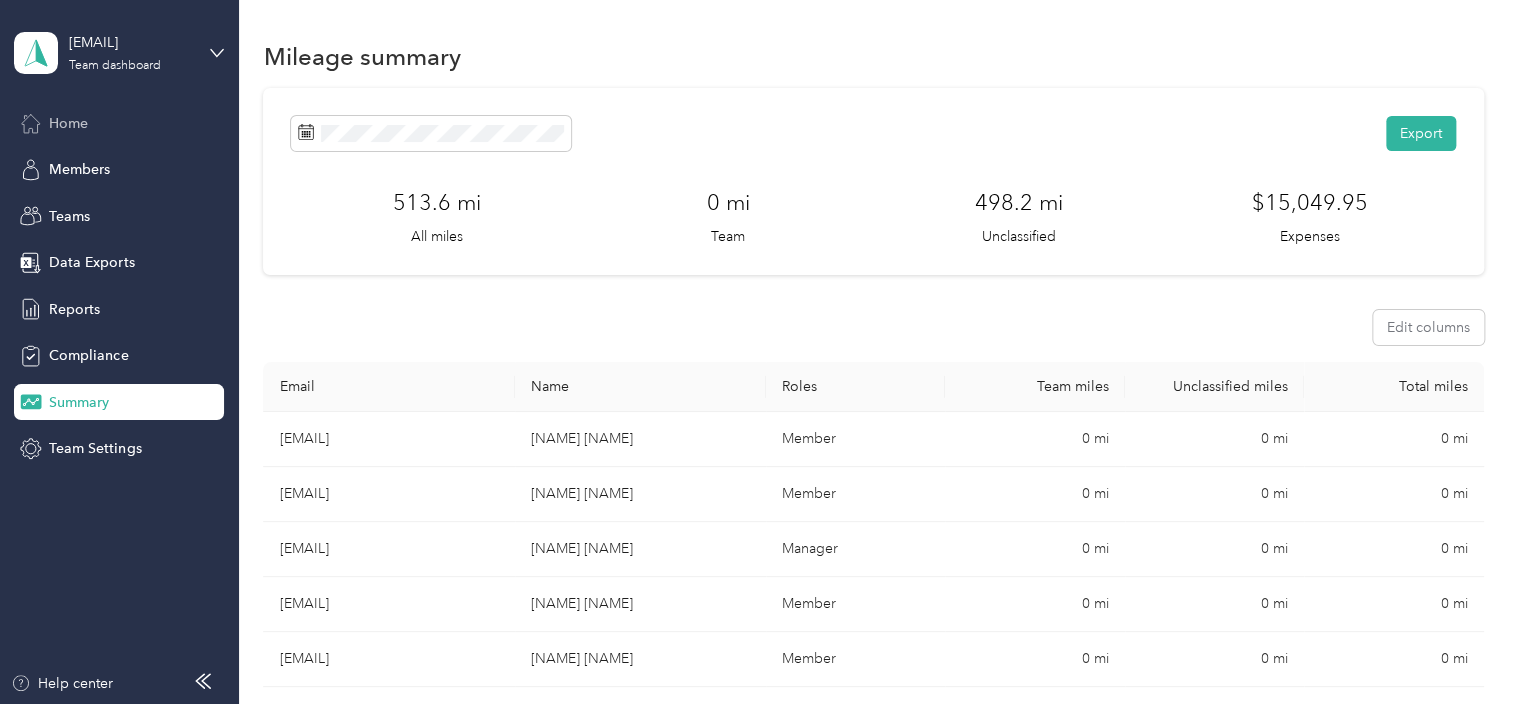 click on "Home" at bounding box center (68, 123) 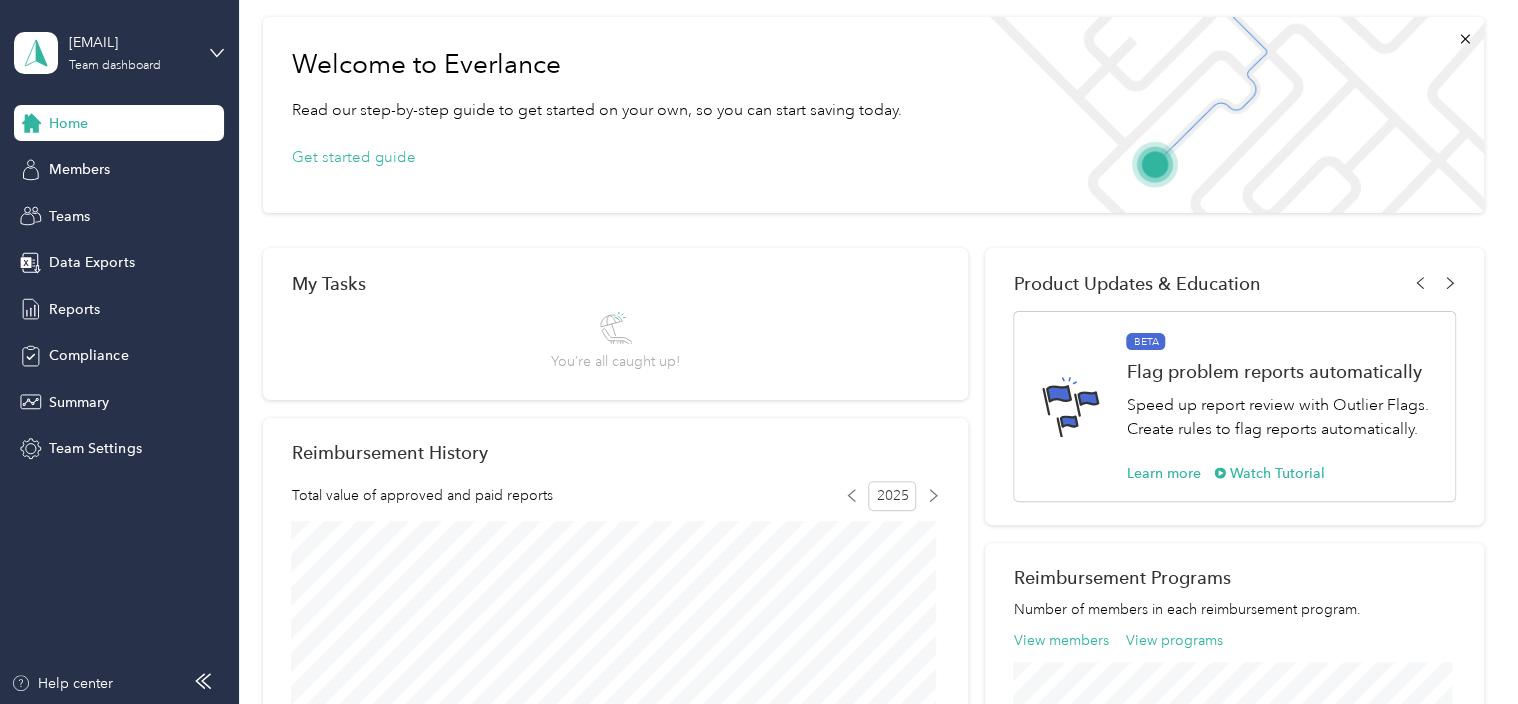scroll, scrollTop: 0, scrollLeft: 0, axis: both 